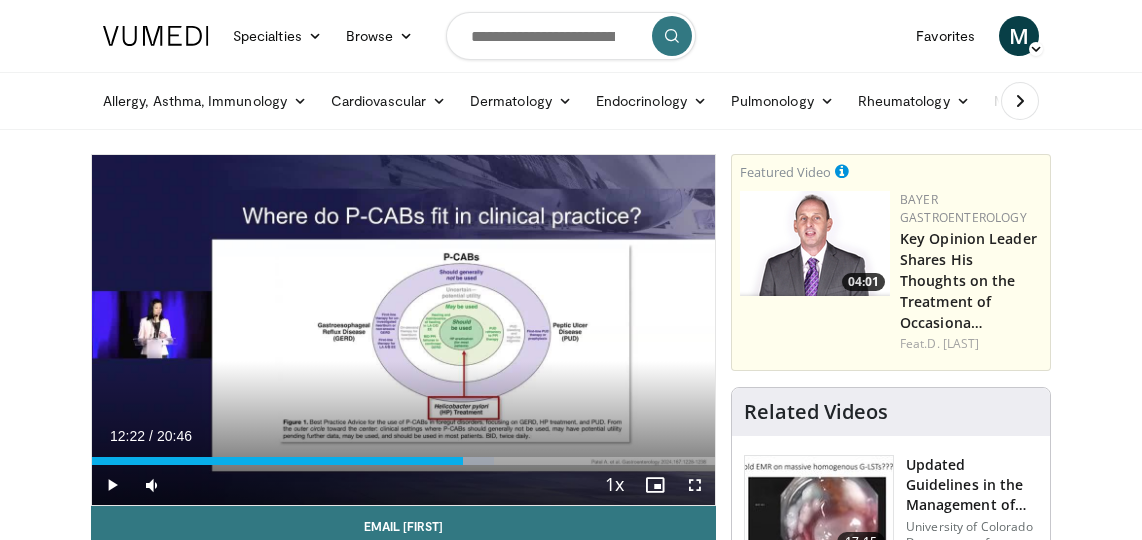 scroll, scrollTop: 181, scrollLeft: 0, axis: vertical 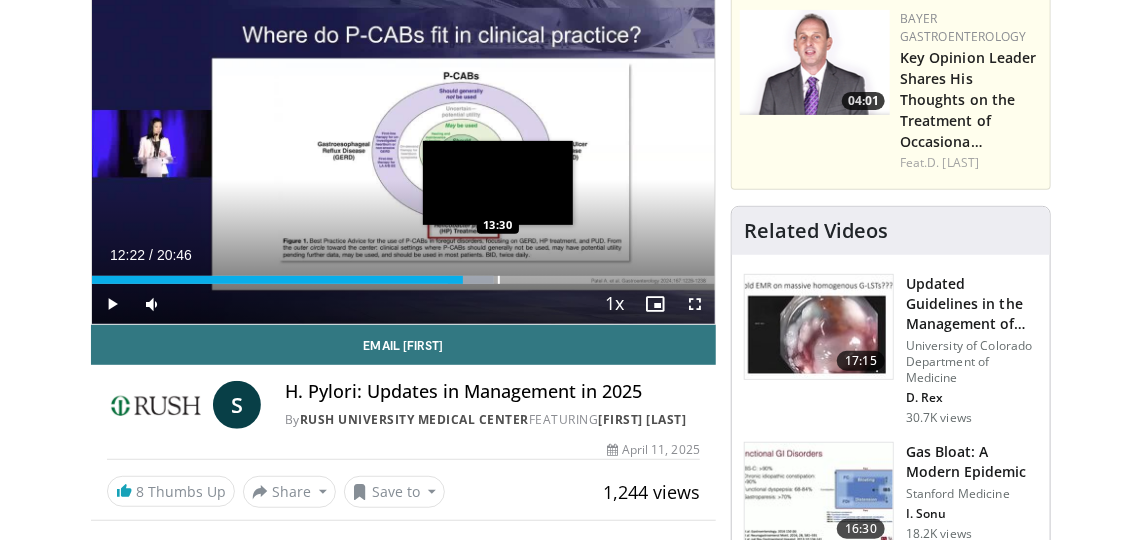 drag, startPoint x: 461, startPoint y: 281, endPoint x: 497, endPoint y: 279, distance: 36.05551 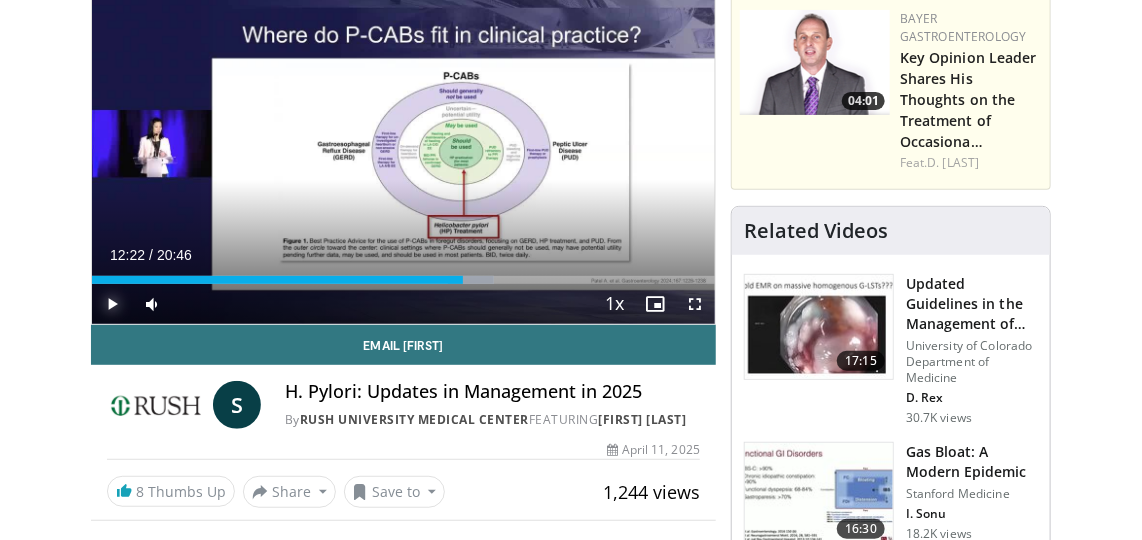 click at bounding box center (112, 304) 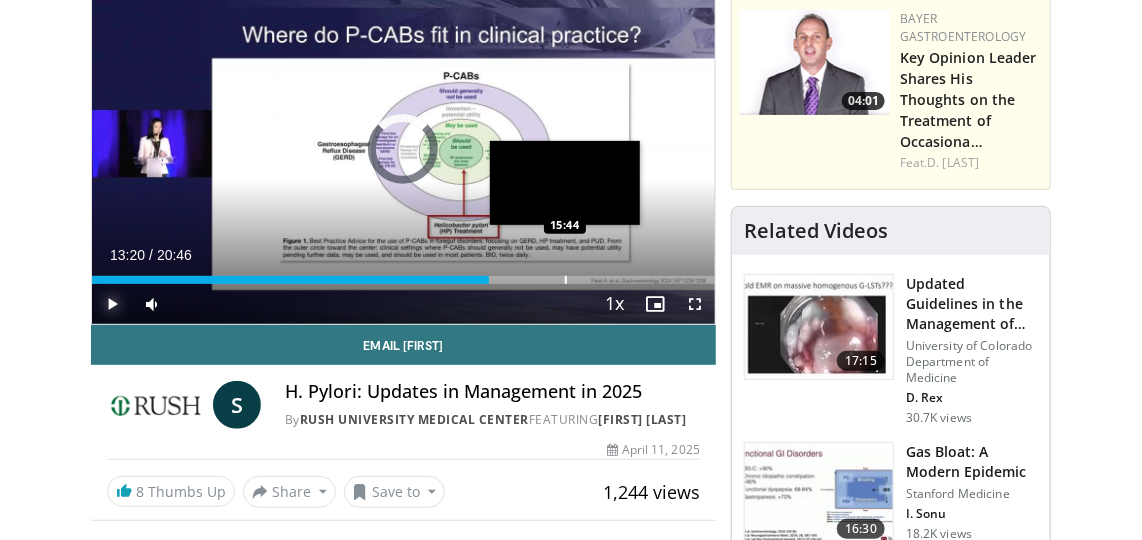 drag, startPoint x: 463, startPoint y: 280, endPoint x: 565, endPoint y: 279, distance: 102.0049 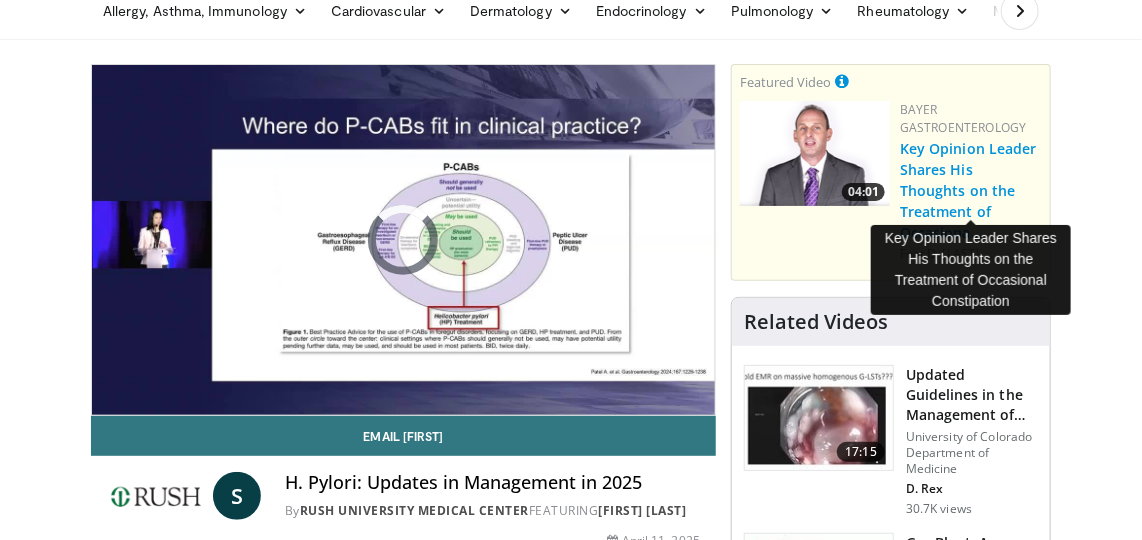 scroll, scrollTop: 0, scrollLeft: 0, axis: both 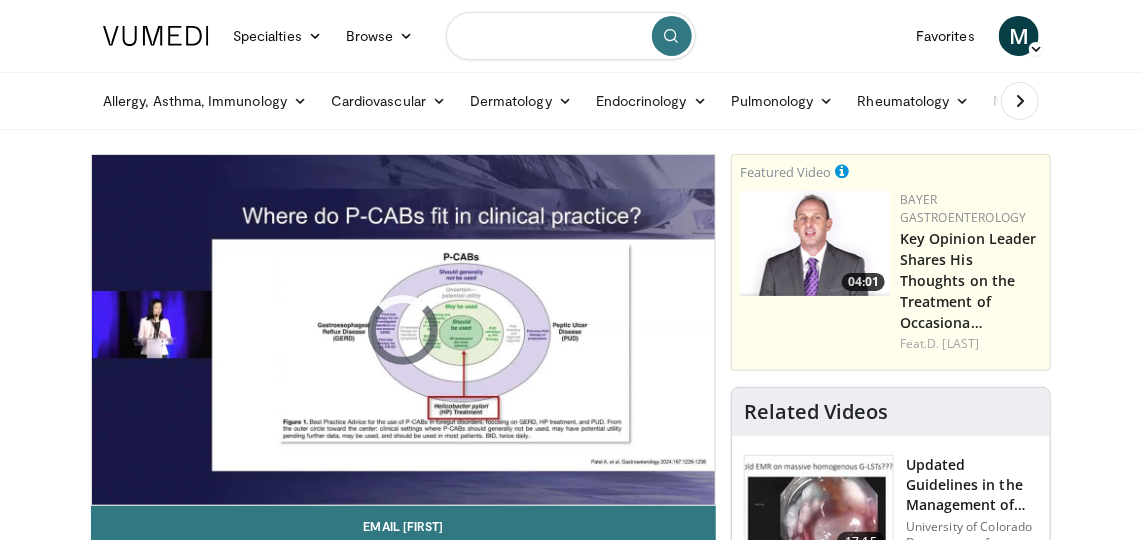 click at bounding box center (571, 36) 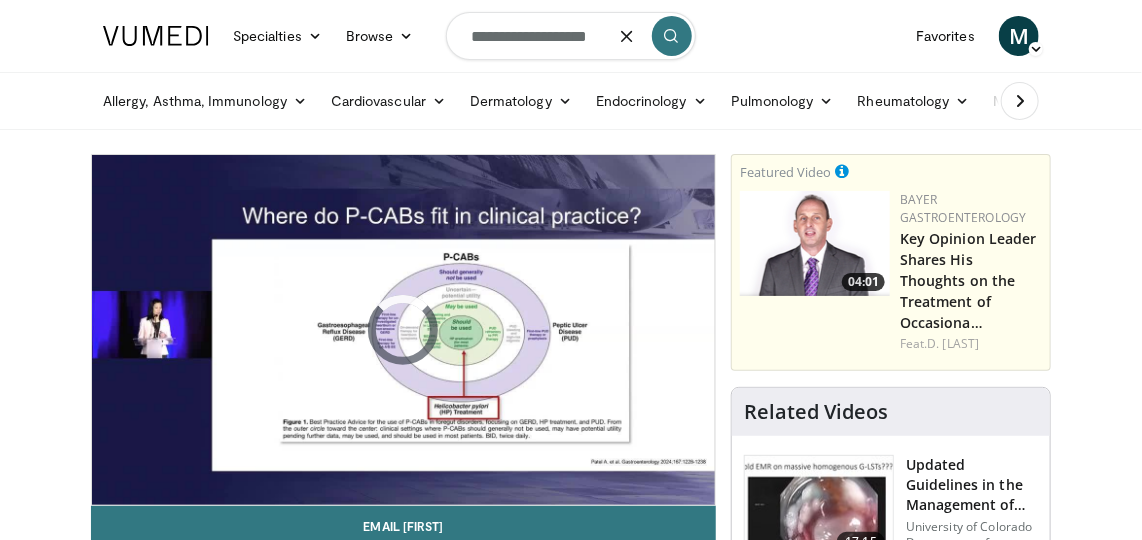 type on "**********" 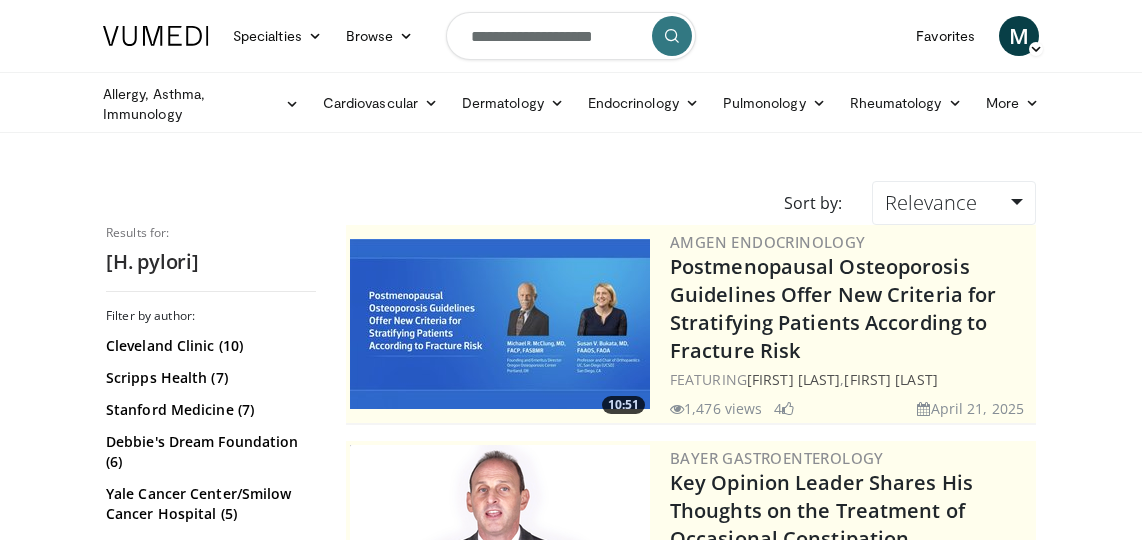 scroll, scrollTop: 0, scrollLeft: 0, axis: both 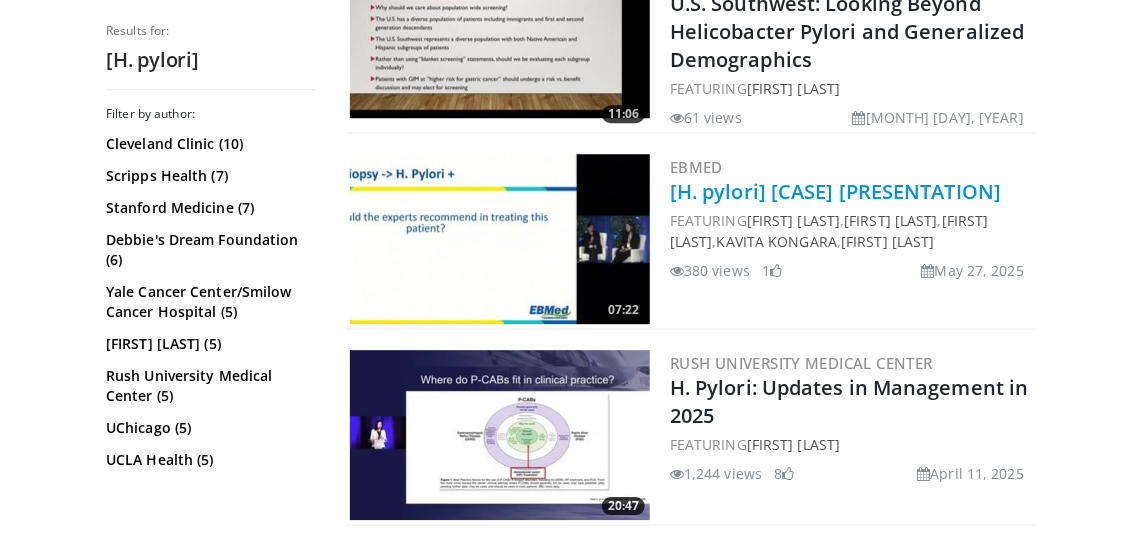 click on "[H. pylori] [CASE] [PRESENTATION]" at bounding box center (835, 191) 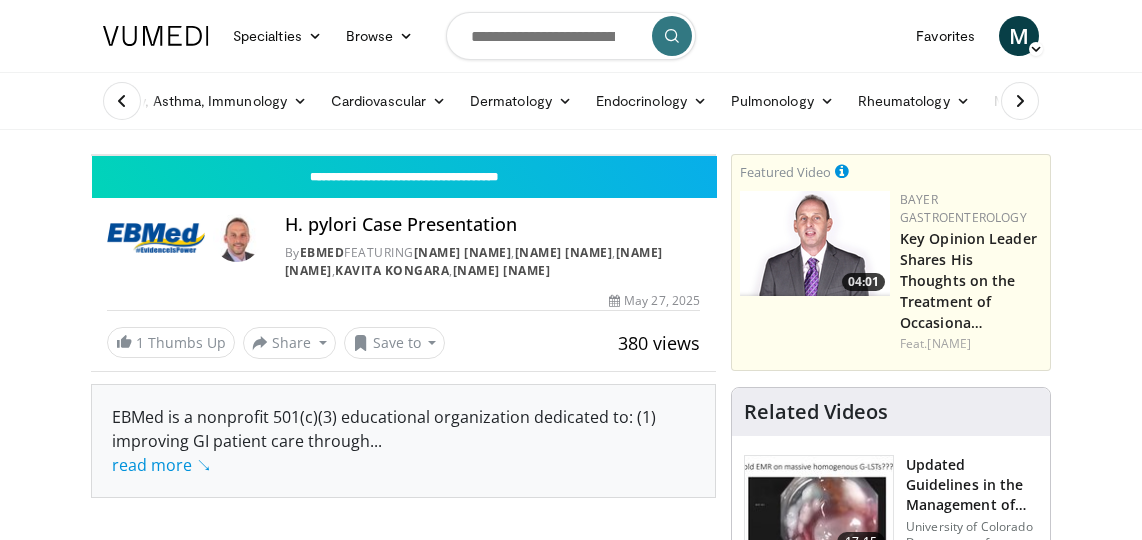 scroll, scrollTop: 0, scrollLeft: 0, axis: both 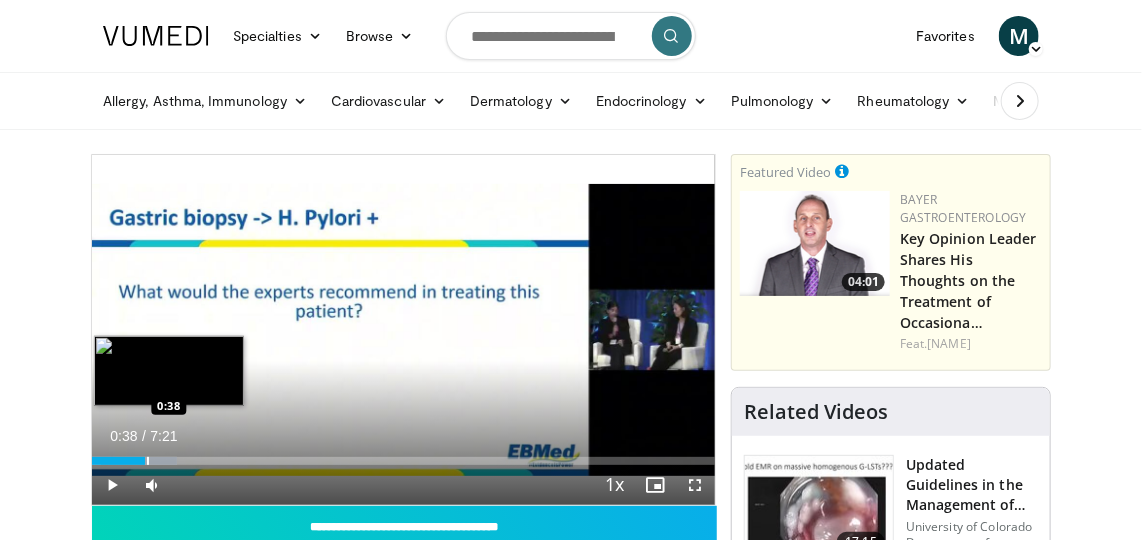 drag, startPoint x: 94, startPoint y: 462, endPoint x: 146, endPoint y: 461, distance: 52.009613 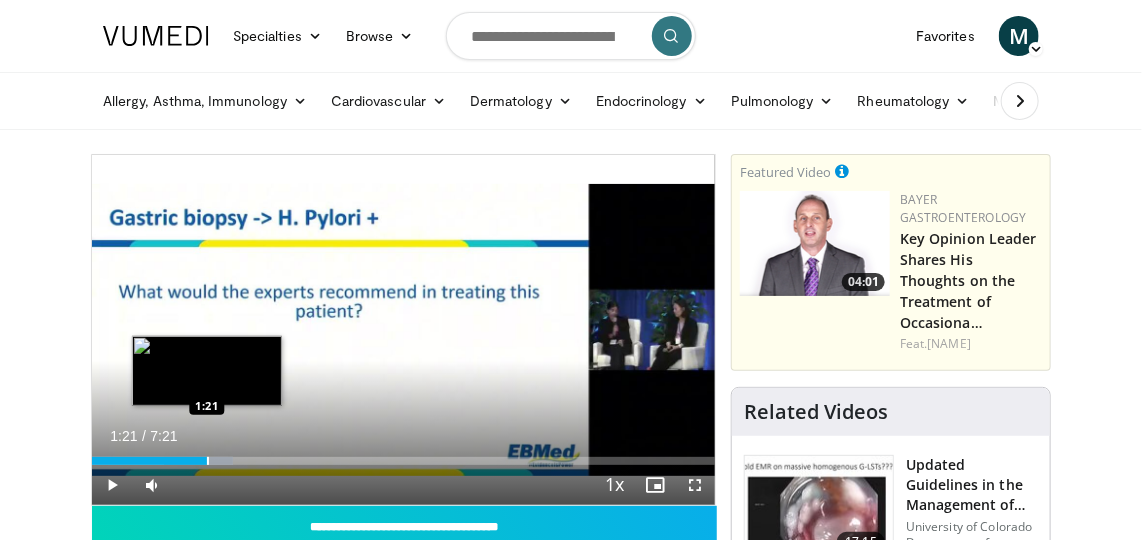 drag, startPoint x: 144, startPoint y: 461, endPoint x: 207, endPoint y: 464, distance: 63.07139 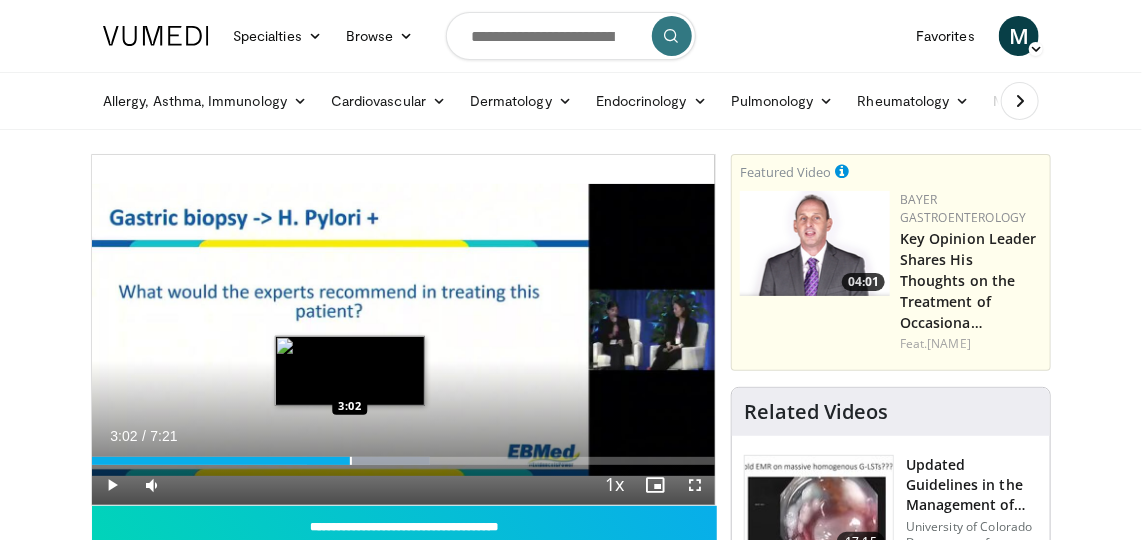 drag, startPoint x: 207, startPoint y: 464, endPoint x: 349, endPoint y: 452, distance: 142.50613 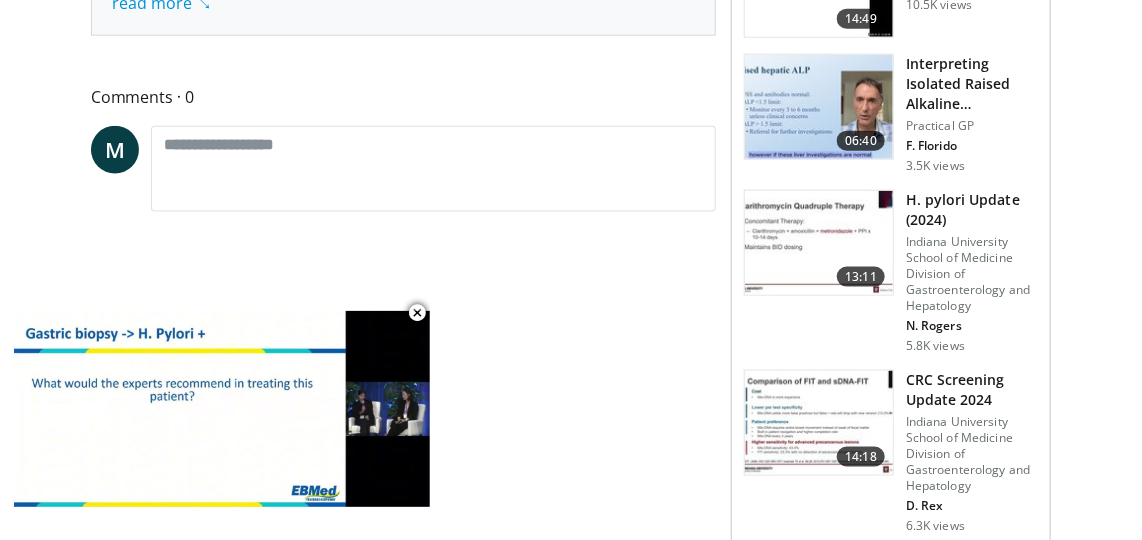scroll, scrollTop: 818, scrollLeft: 0, axis: vertical 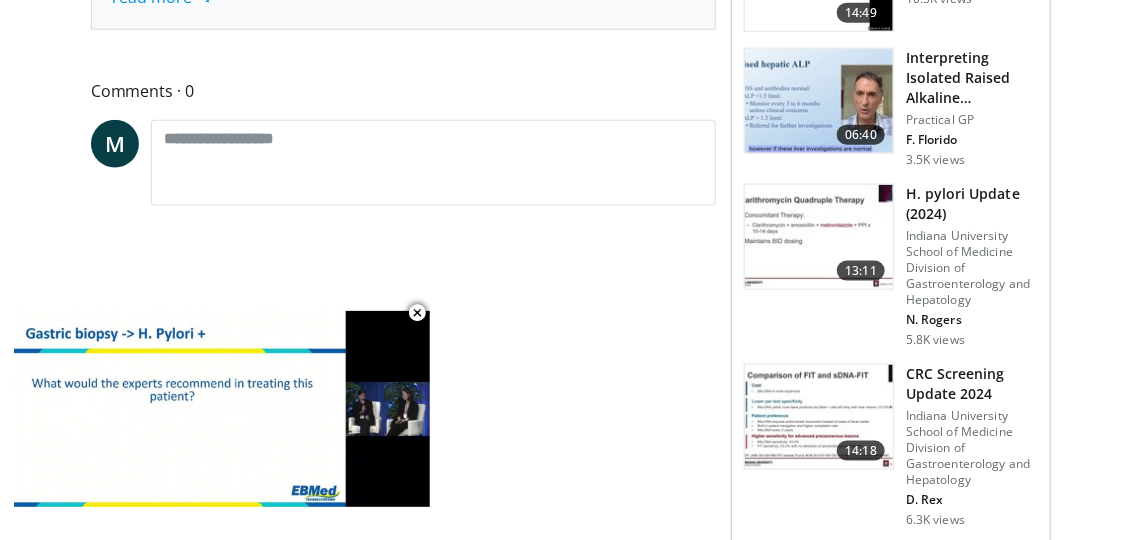click on "Indiana University School of Medicine Division of Gastroenterology and Hepatology" at bounding box center [972, 268] 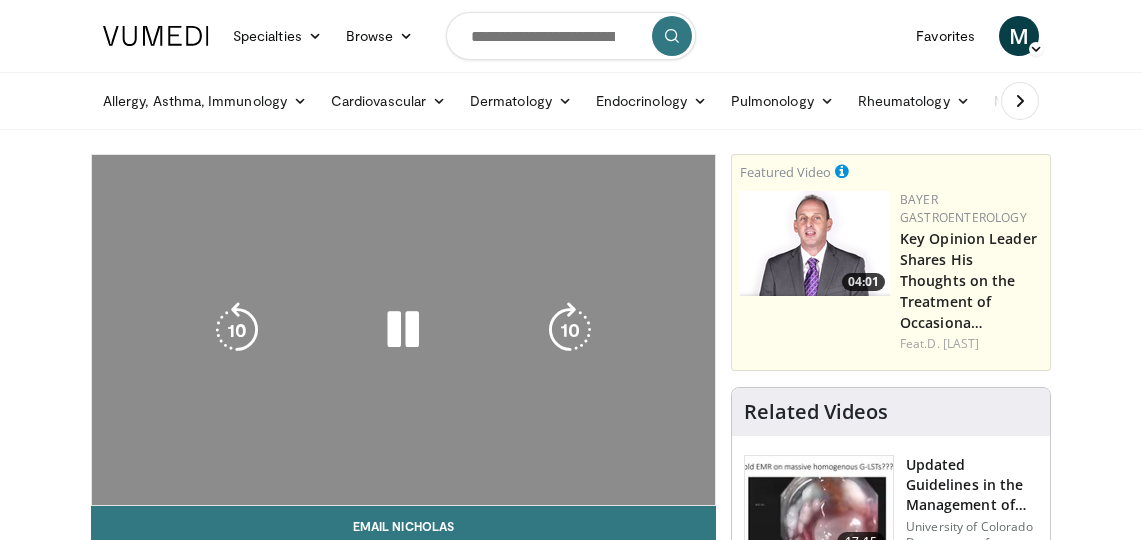 scroll, scrollTop: 0, scrollLeft: 0, axis: both 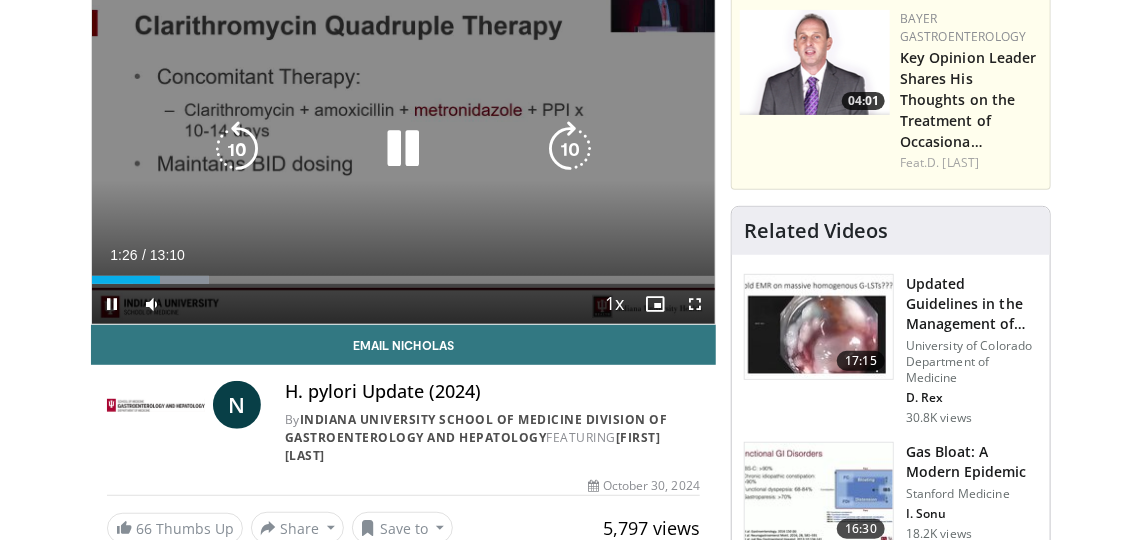 click at bounding box center (403, 149) 